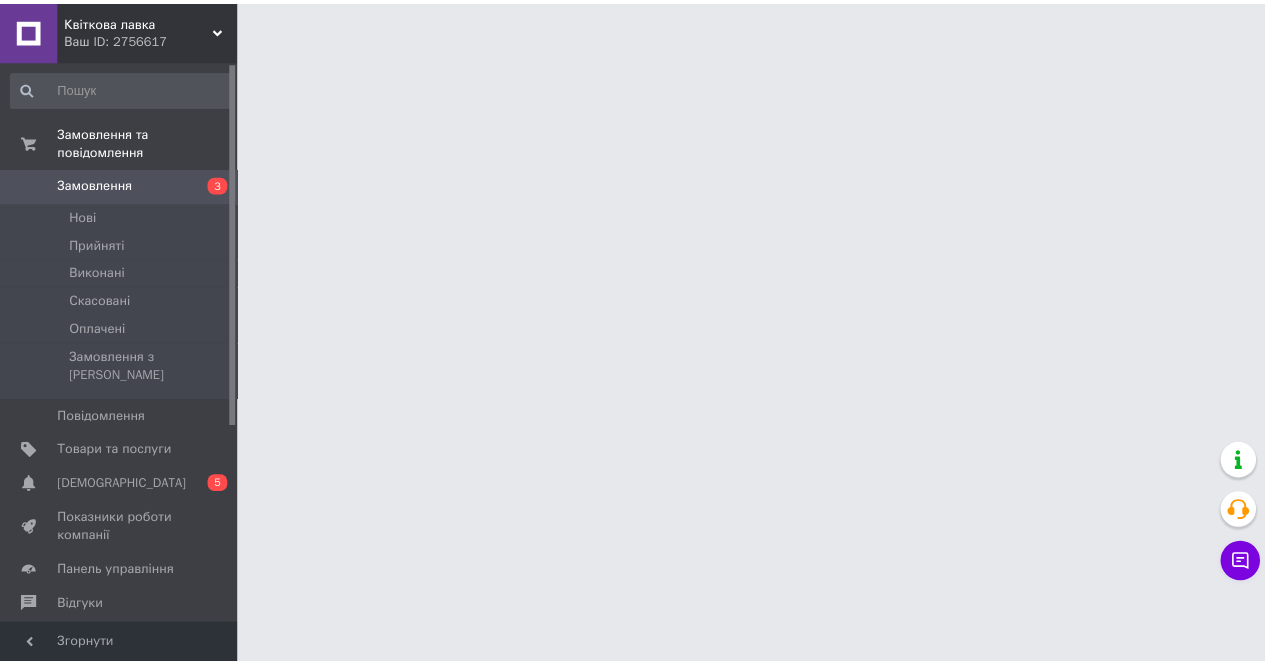 scroll, scrollTop: 0, scrollLeft: 0, axis: both 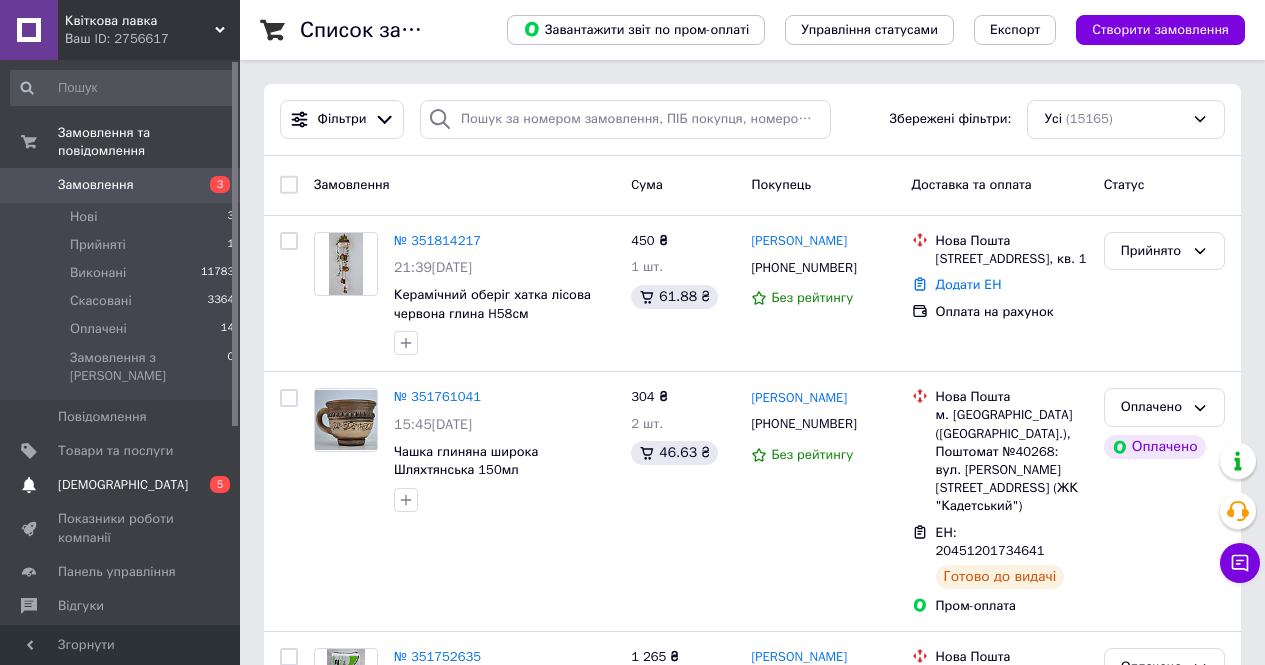 click on "[DEMOGRAPHIC_DATA]" at bounding box center (123, 485) 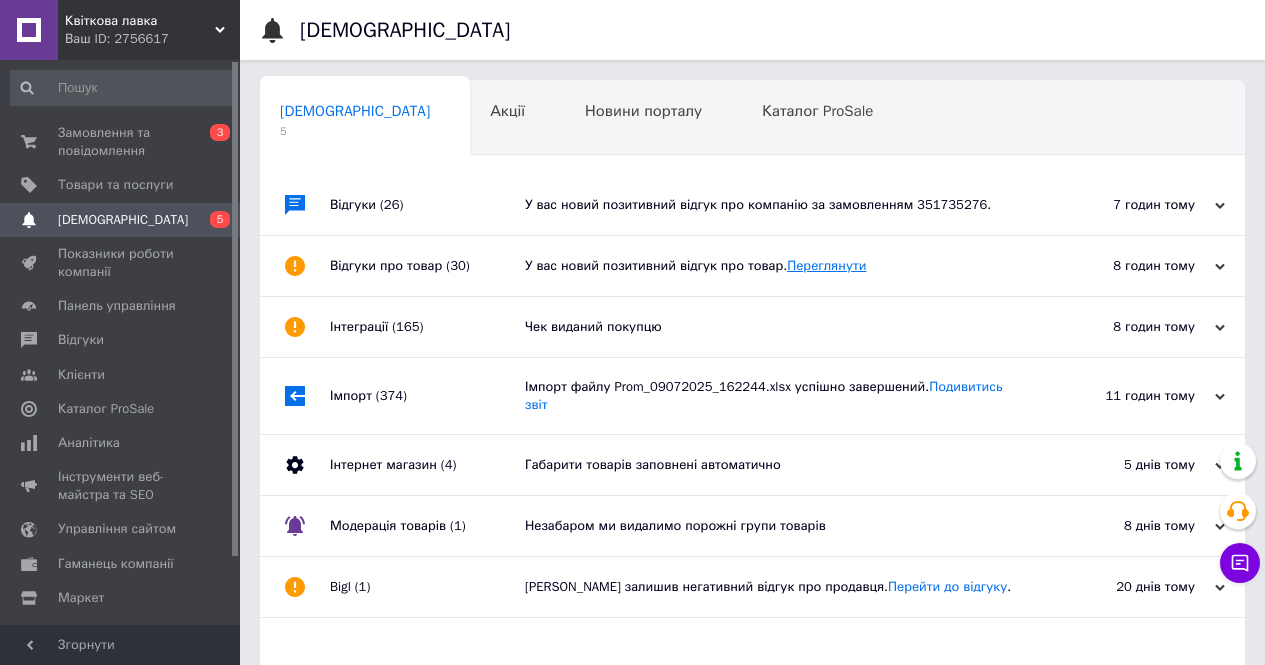 click on "Переглянути" at bounding box center [826, 265] 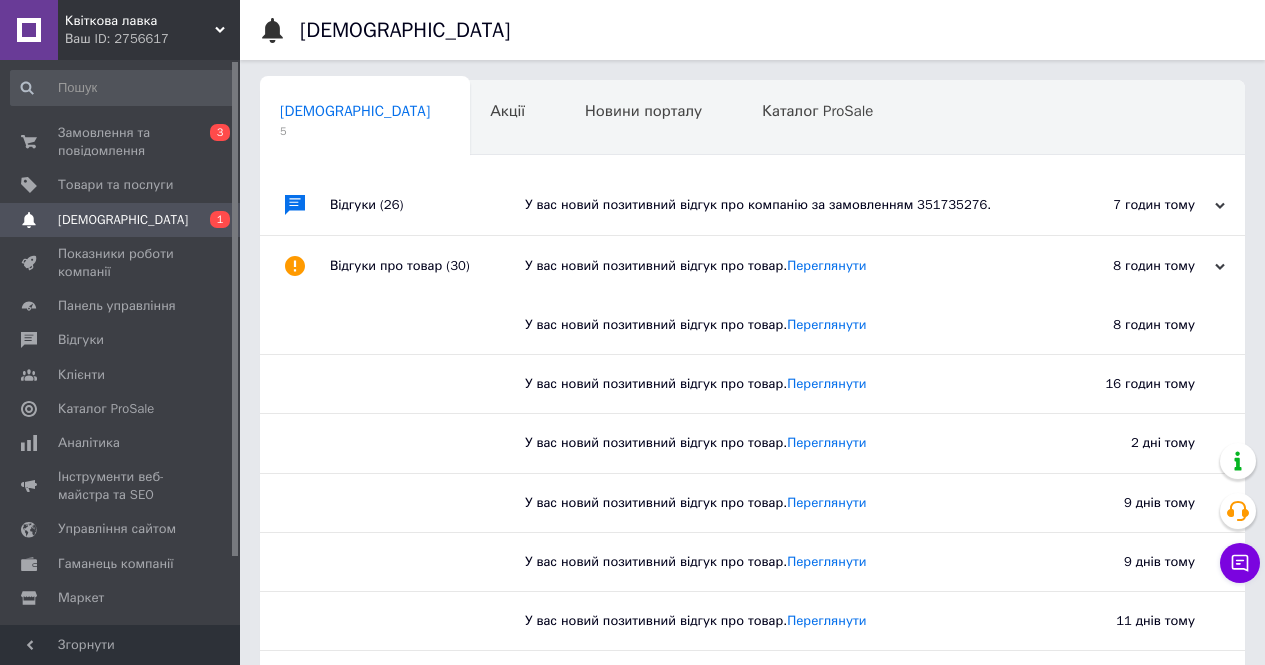 click on "У вас новий позитивний відгук про компанію за замовленням 351735276." at bounding box center (775, 205) 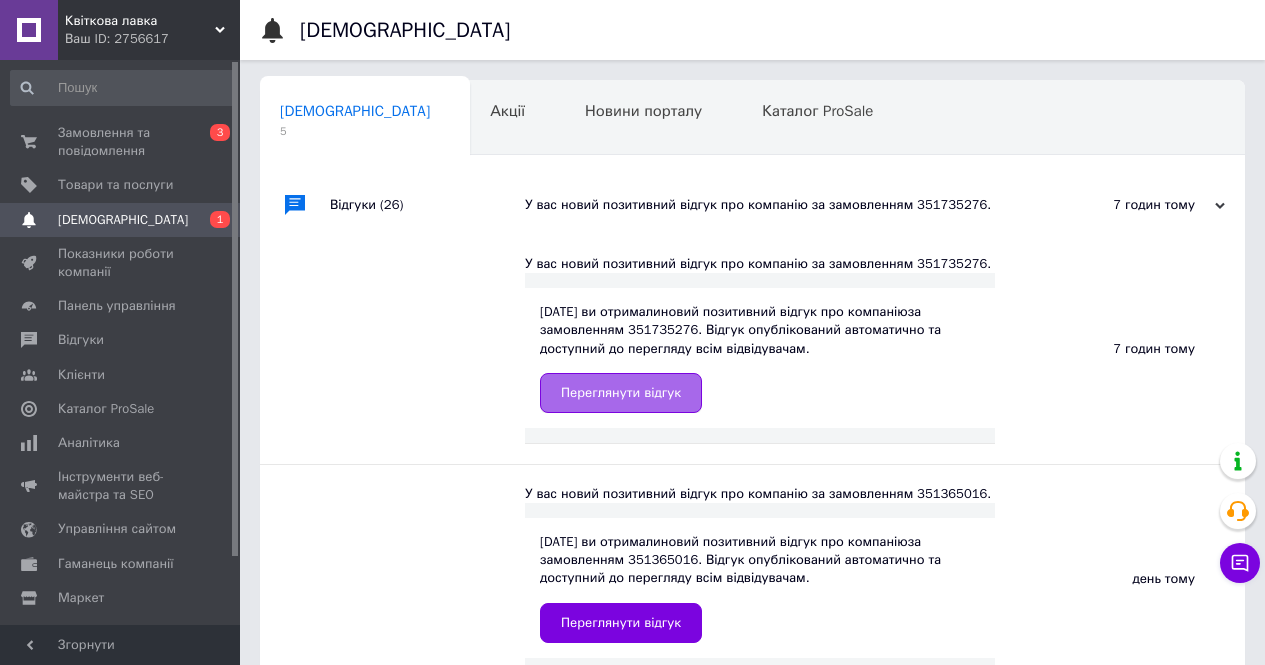 click on "Переглянути відгук" at bounding box center [621, 393] 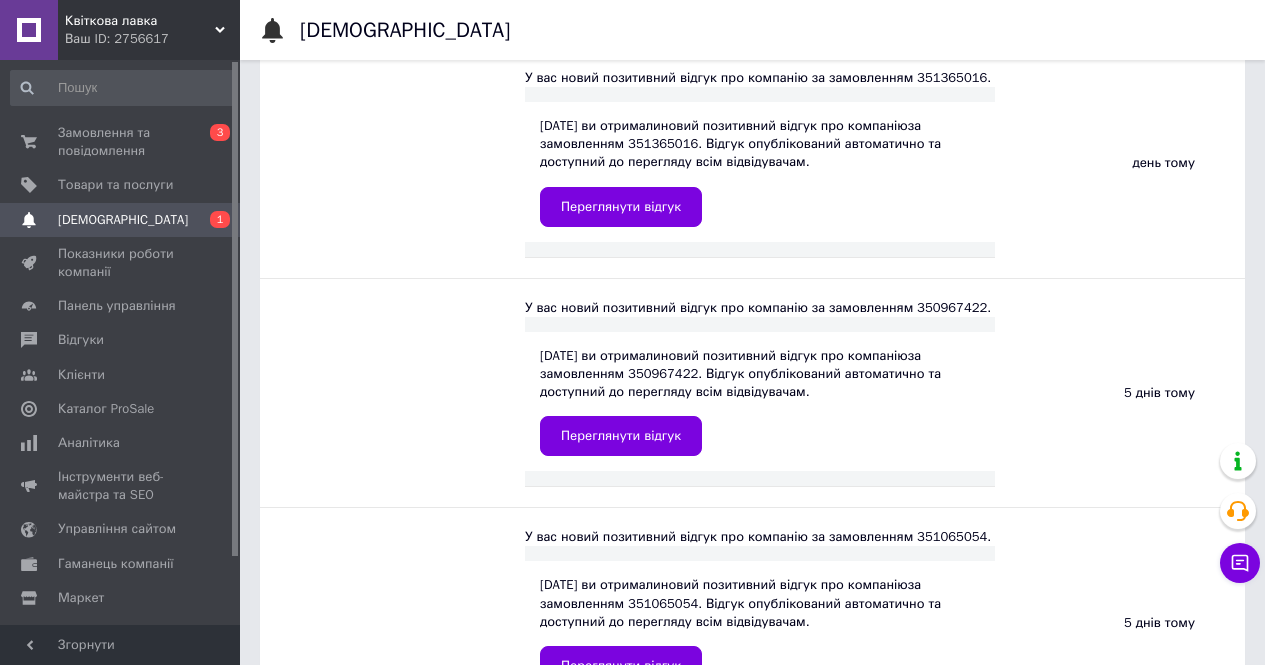 scroll, scrollTop: 500, scrollLeft: 0, axis: vertical 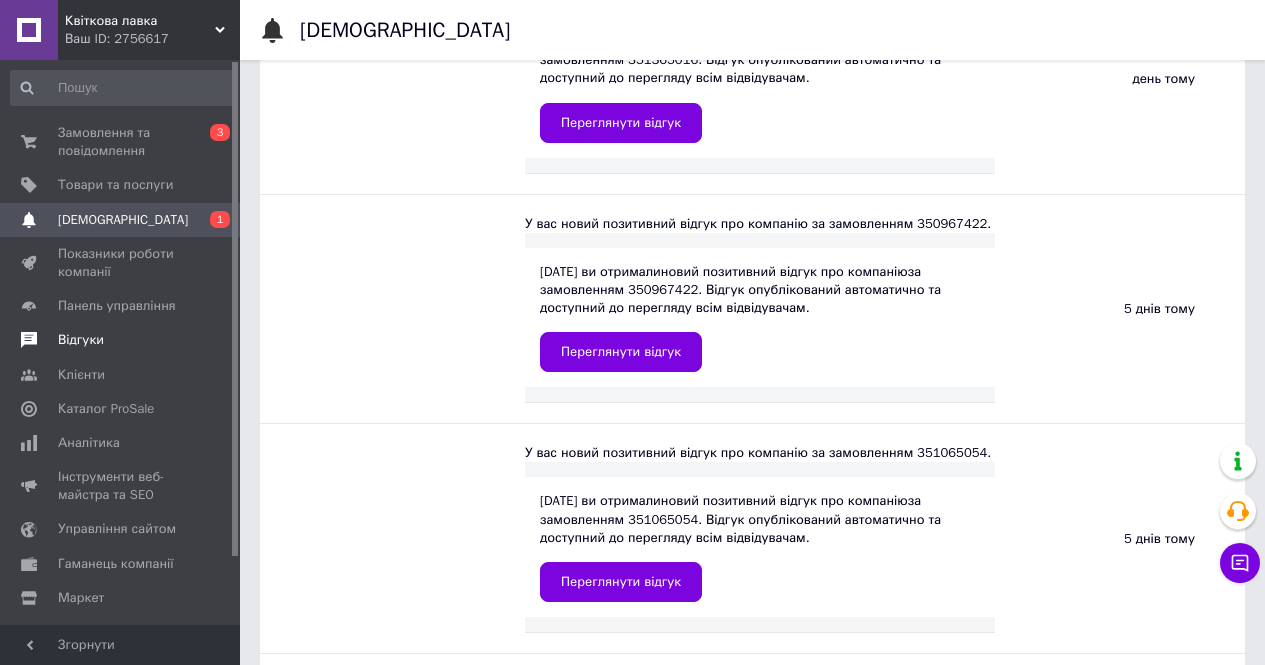 click on "Відгуки" at bounding box center (81, 340) 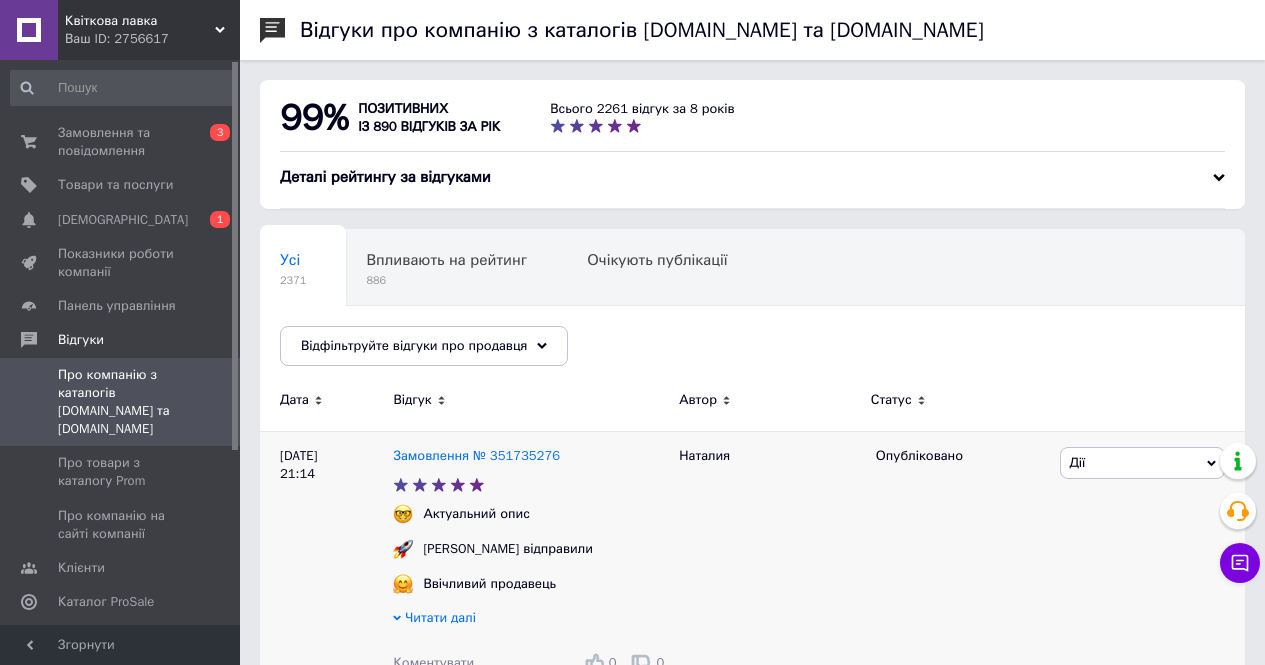 scroll, scrollTop: 100, scrollLeft: 0, axis: vertical 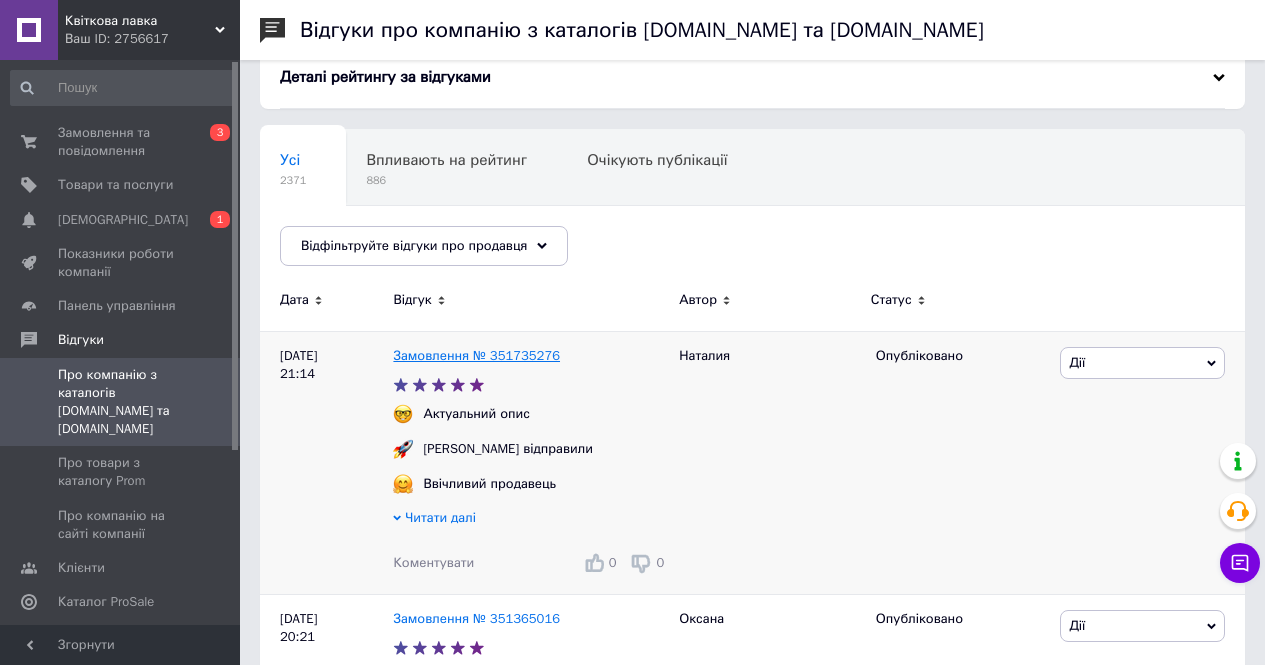 click on "Замовлення № 351735276" at bounding box center [476, 355] 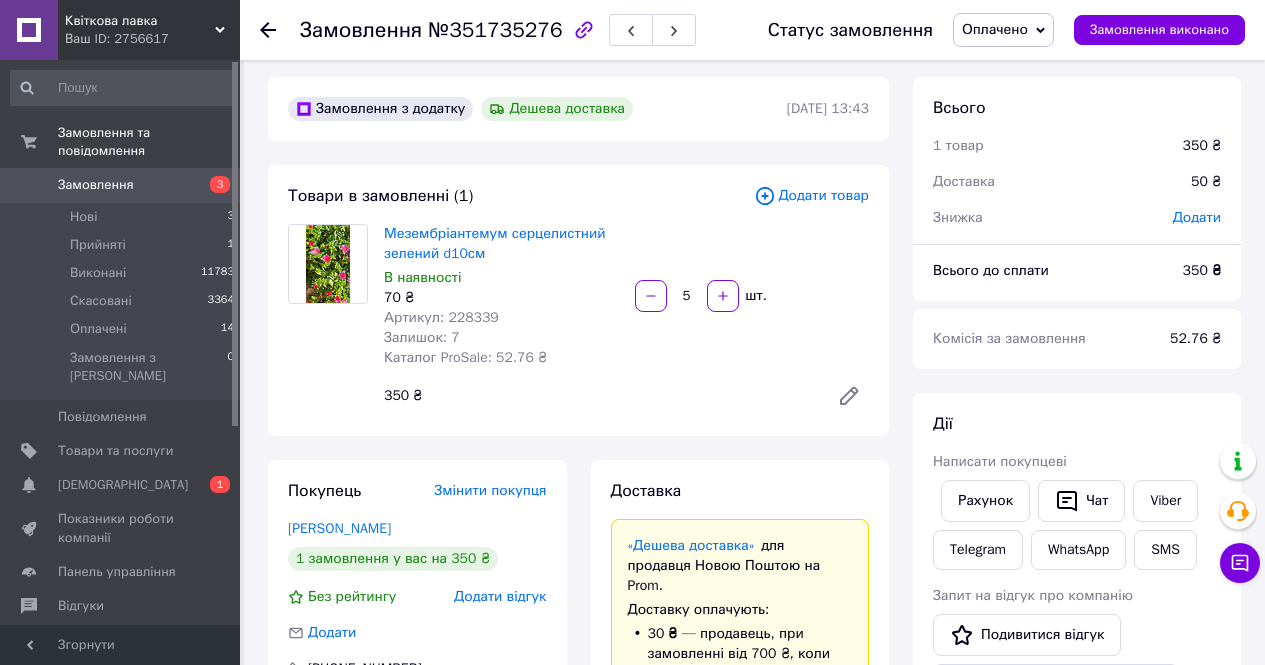 scroll, scrollTop: 0, scrollLeft: 0, axis: both 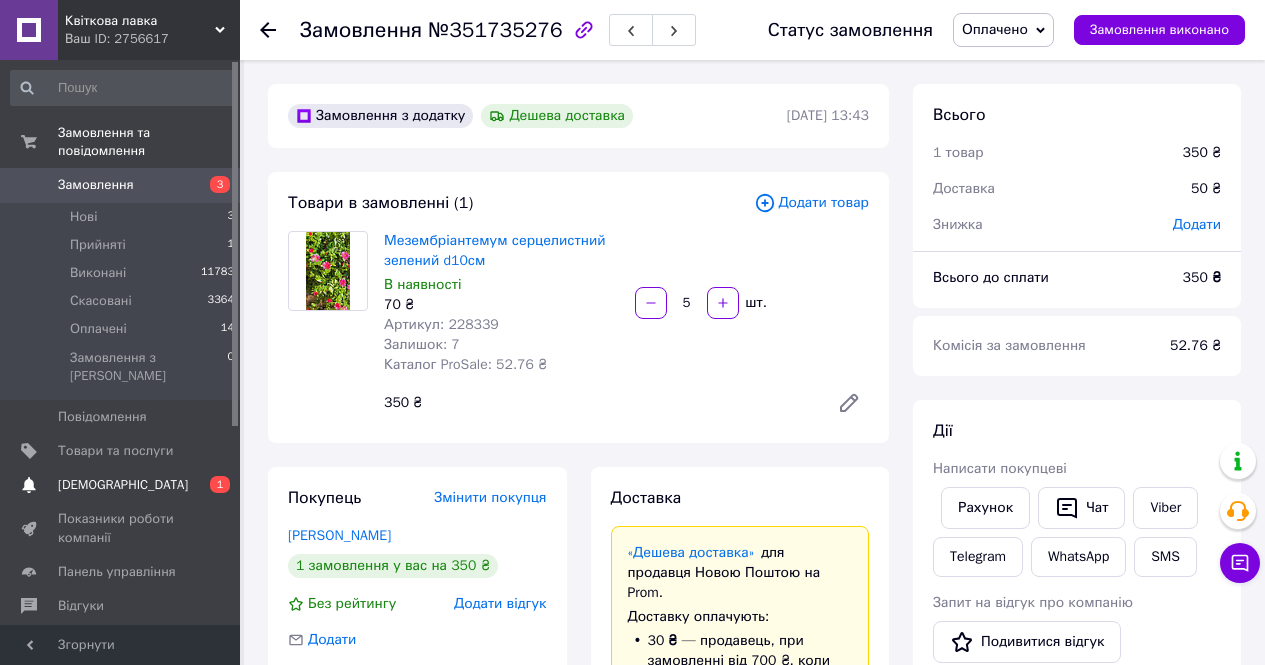 click on "[DEMOGRAPHIC_DATA]" at bounding box center [123, 485] 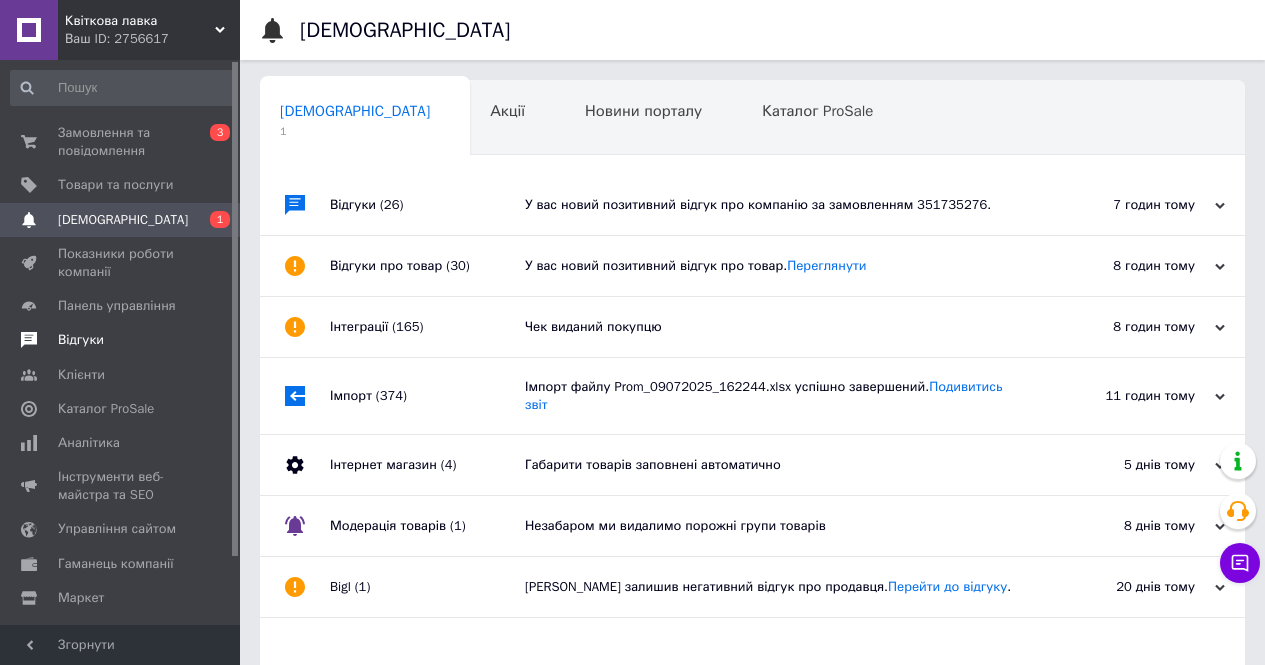click on "Відгуки" at bounding box center [81, 340] 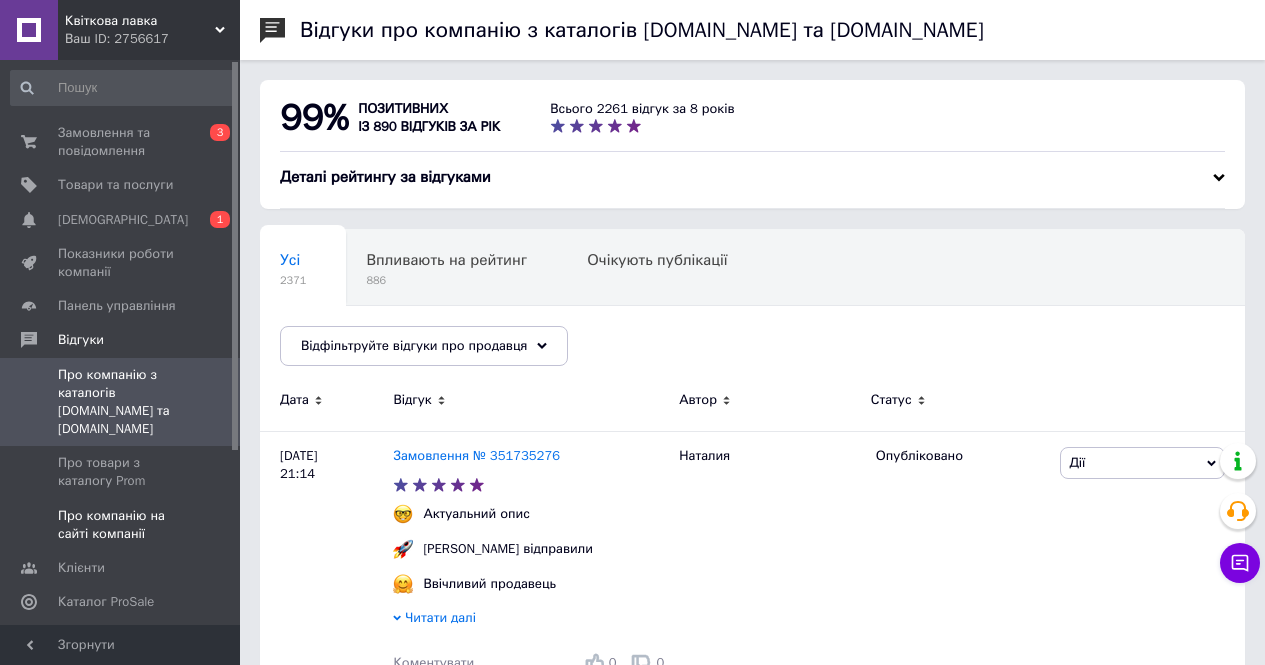 click on "Про компанію на сайті компанії" at bounding box center (121, 525) 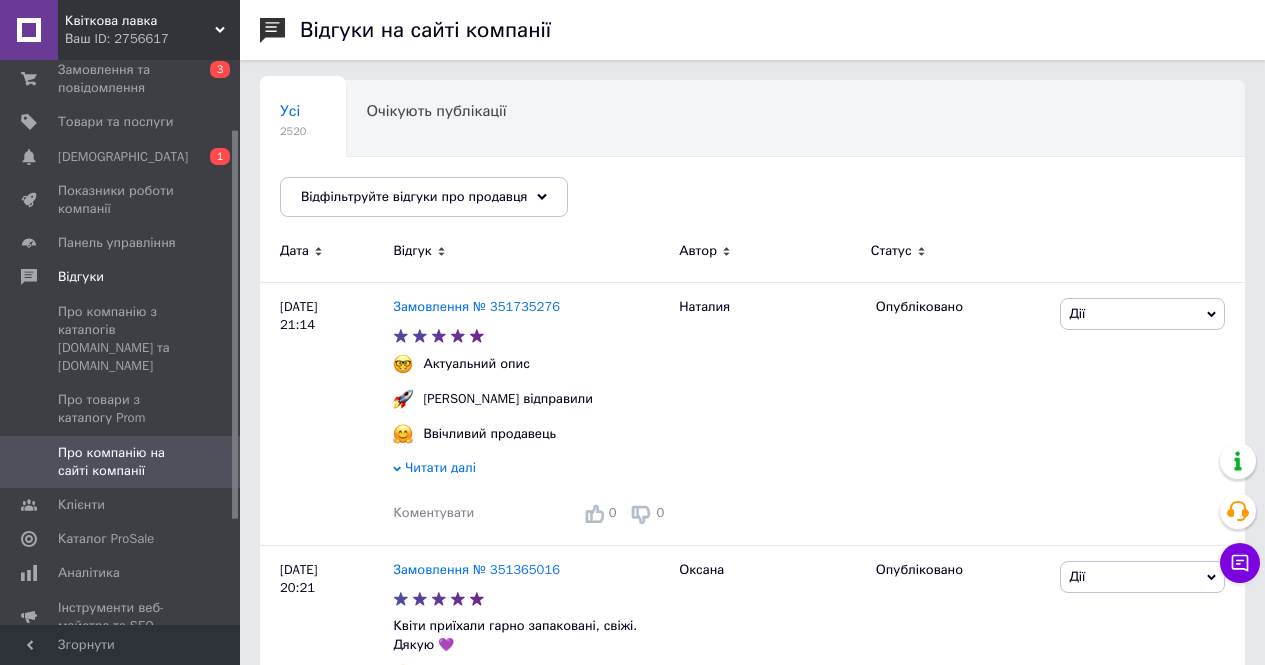 scroll, scrollTop: 100, scrollLeft: 0, axis: vertical 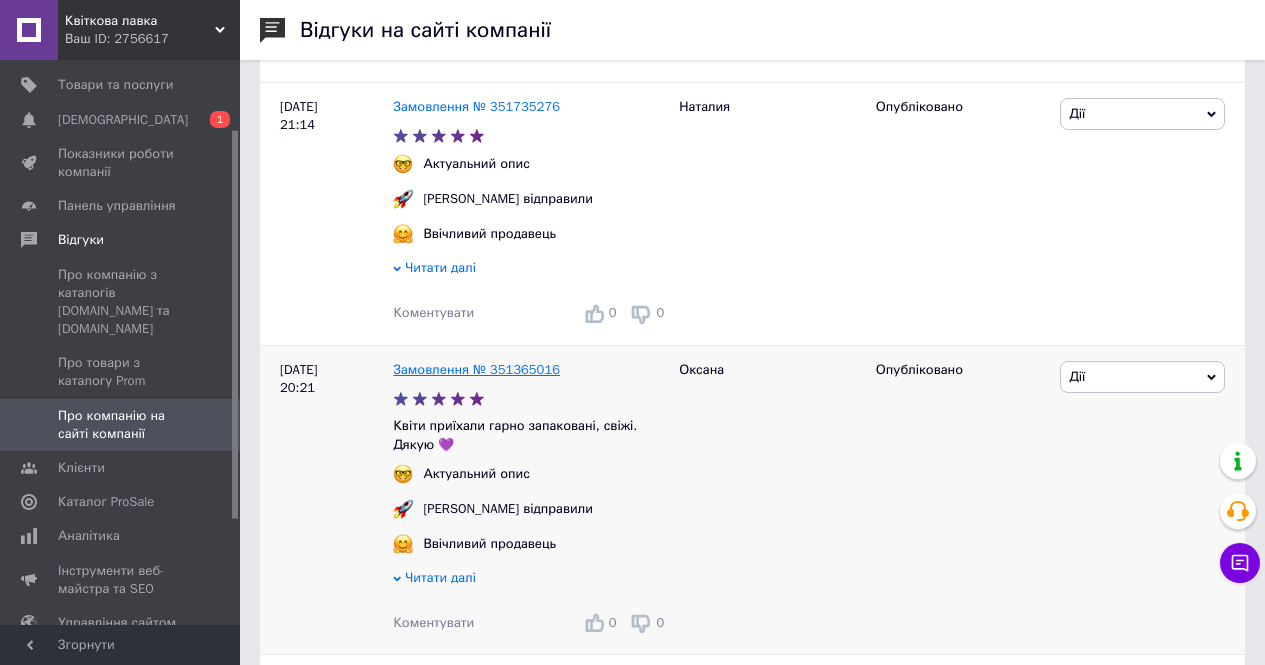 click on "Замовлення № 351365016" at bounding box center (476, 369) 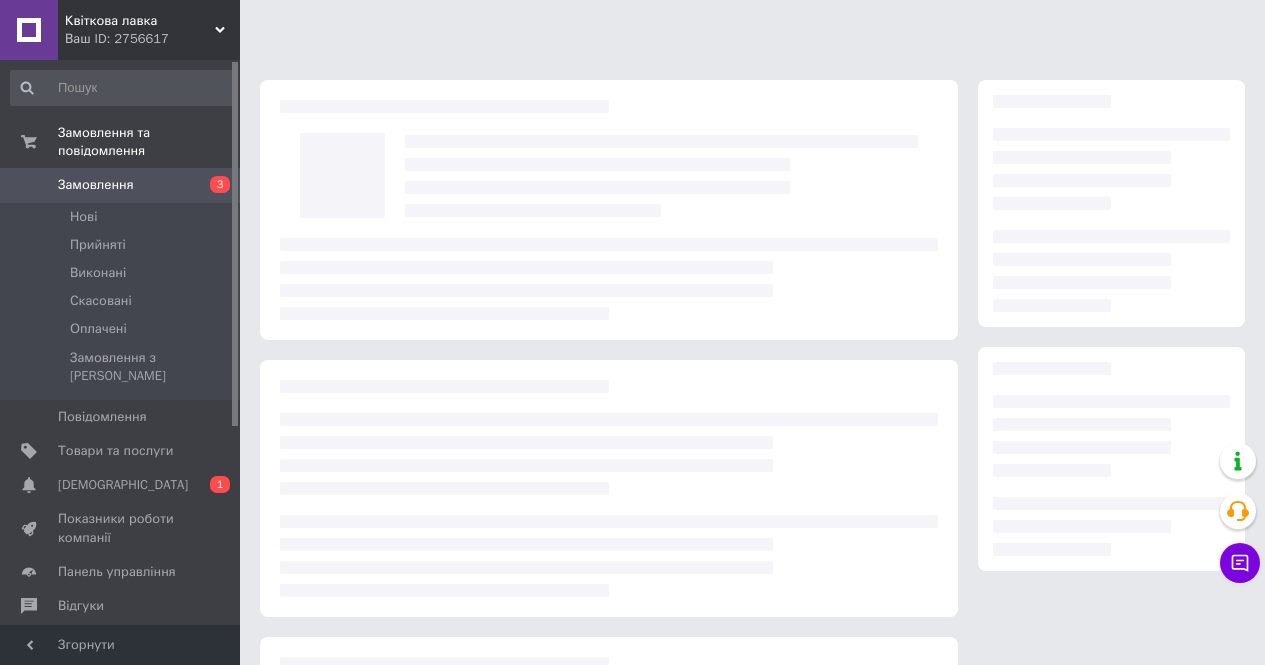 scroll, scrollTop: 0, scrollLeft: 0, axis: both 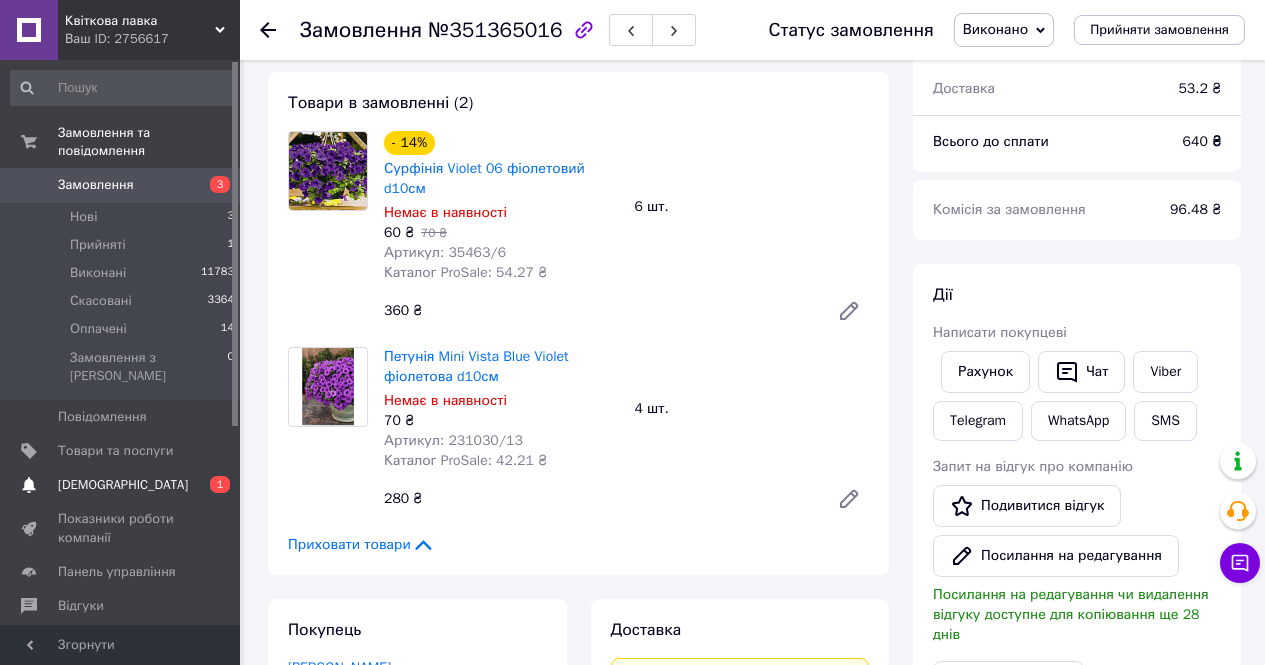 click on "[DEMOGRAPHIC_DATA]" at bounding box center (123, 485) 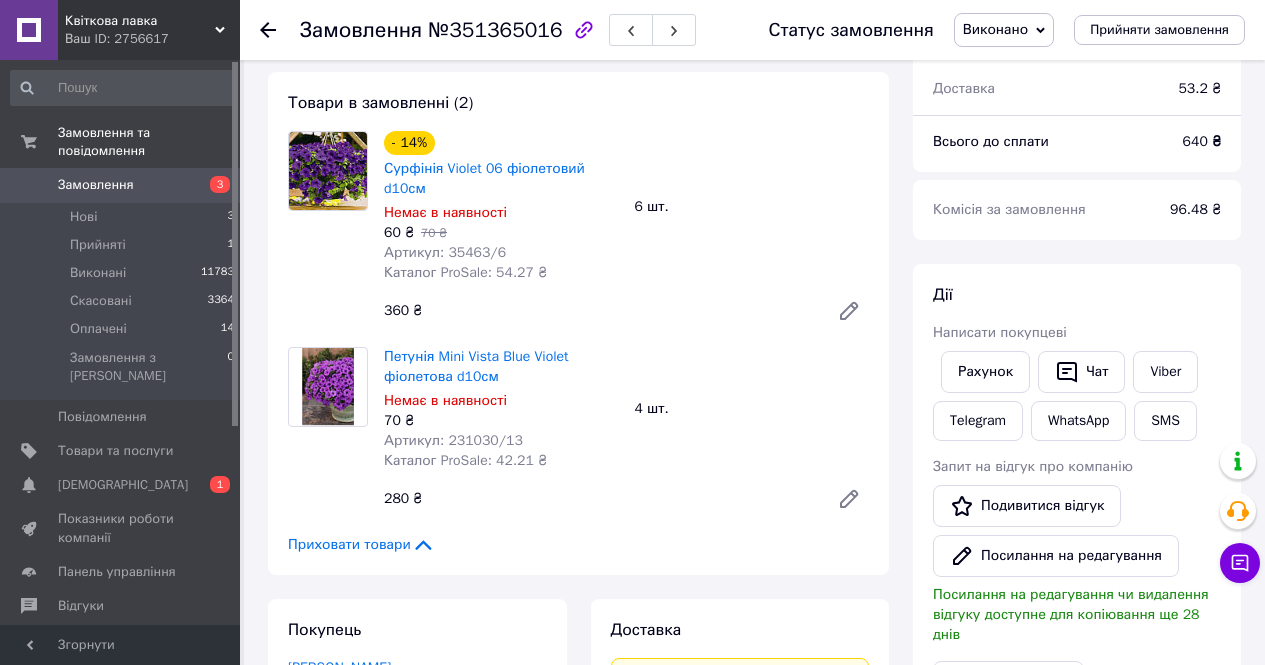 scroll, scrollTop: 0, scrollLeft: 0, axis: both 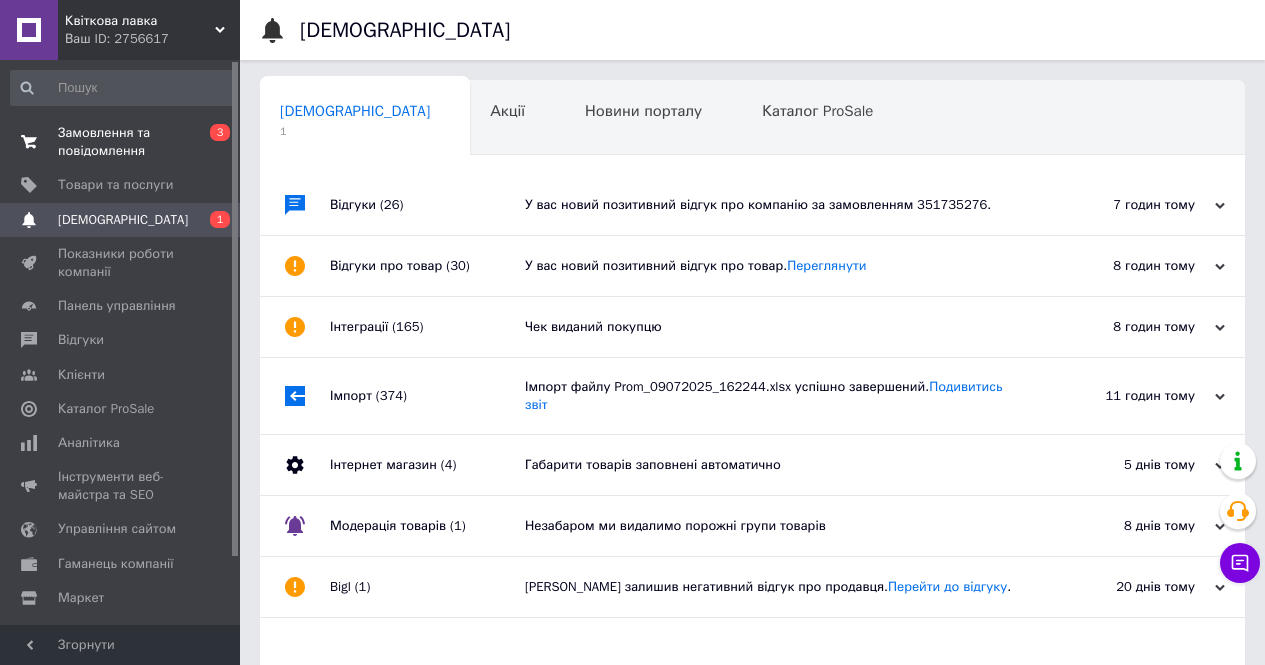 click on "Замовлення та повідомлення" at bounding box center (121, 142) 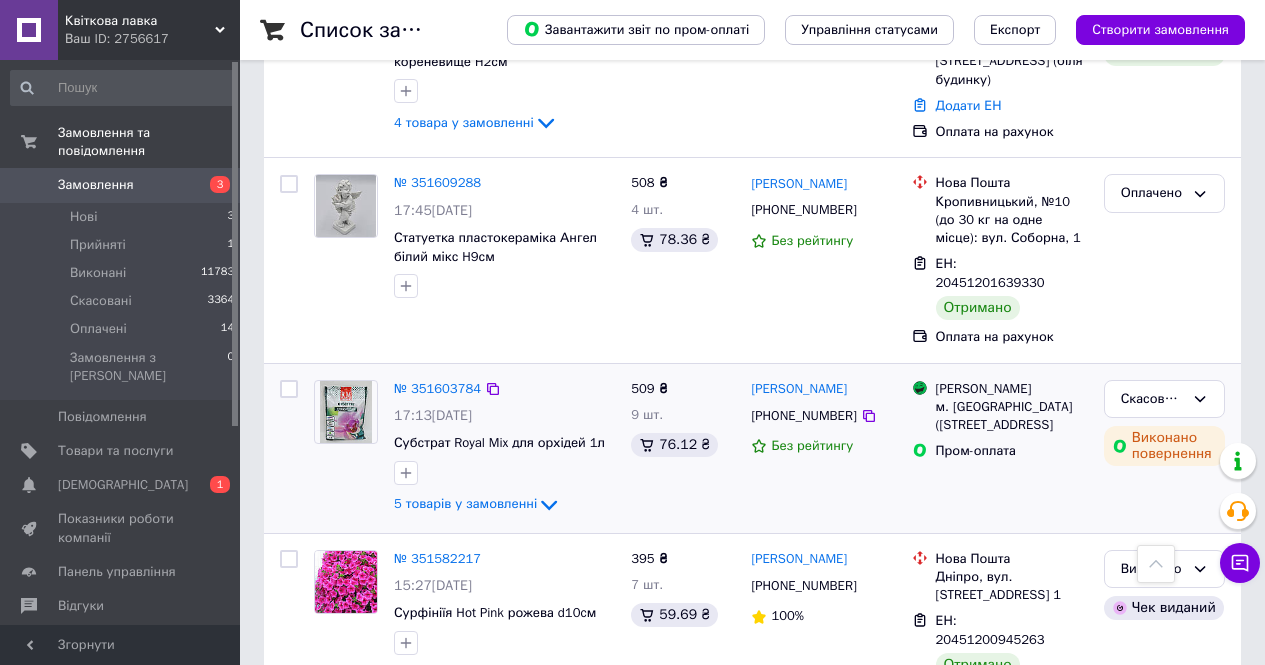 scroll, scrollTop: 2100, scrollLeft: 0, axis: vertical 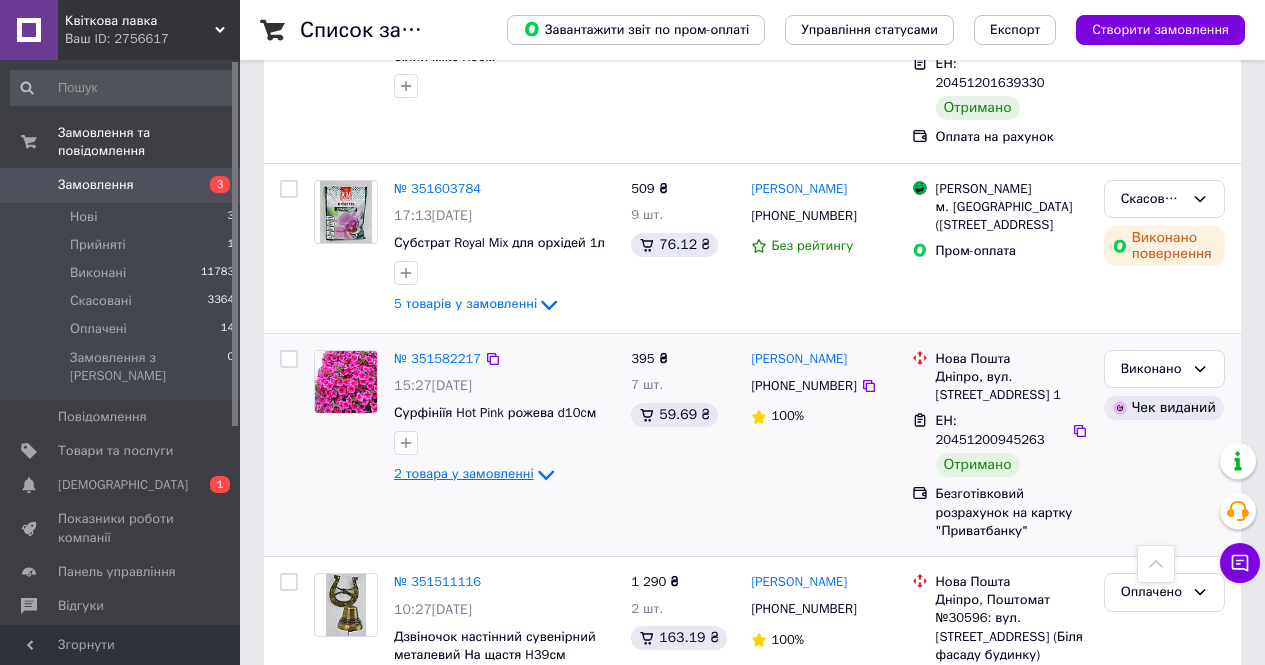 click on "2 товара у замовленні" at bounding box center [464, 474] 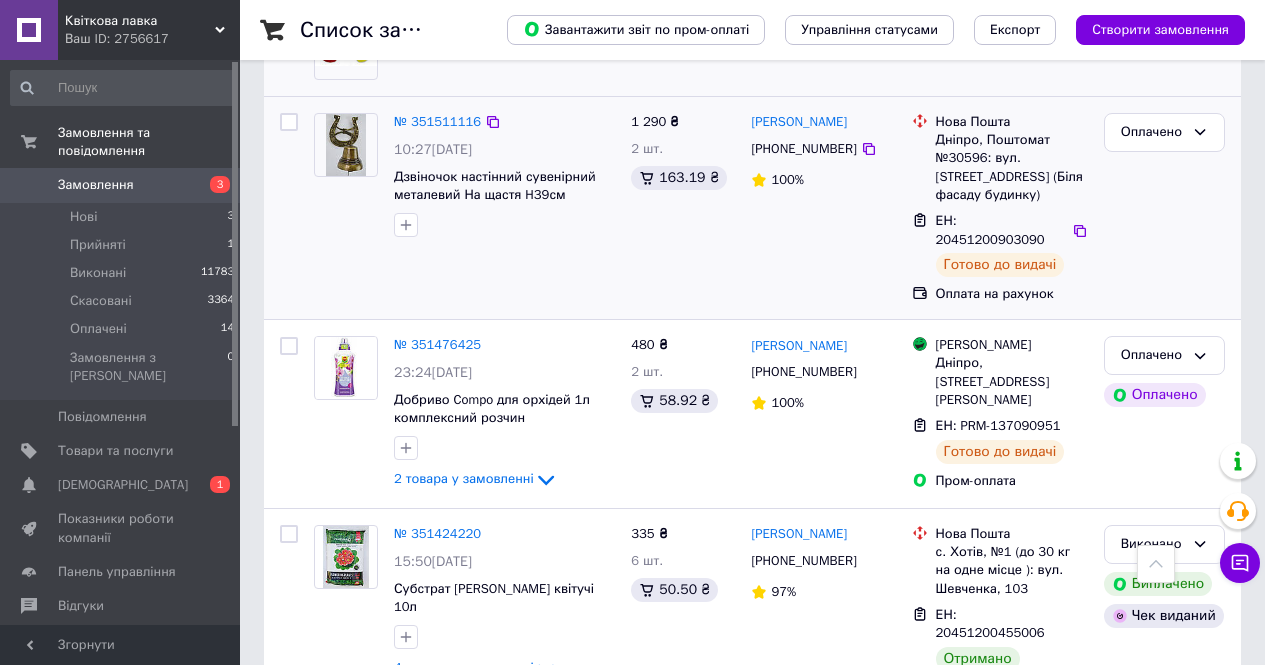 scroll, scrollTop: 2800, scrollLeft: 0, axis: vertical 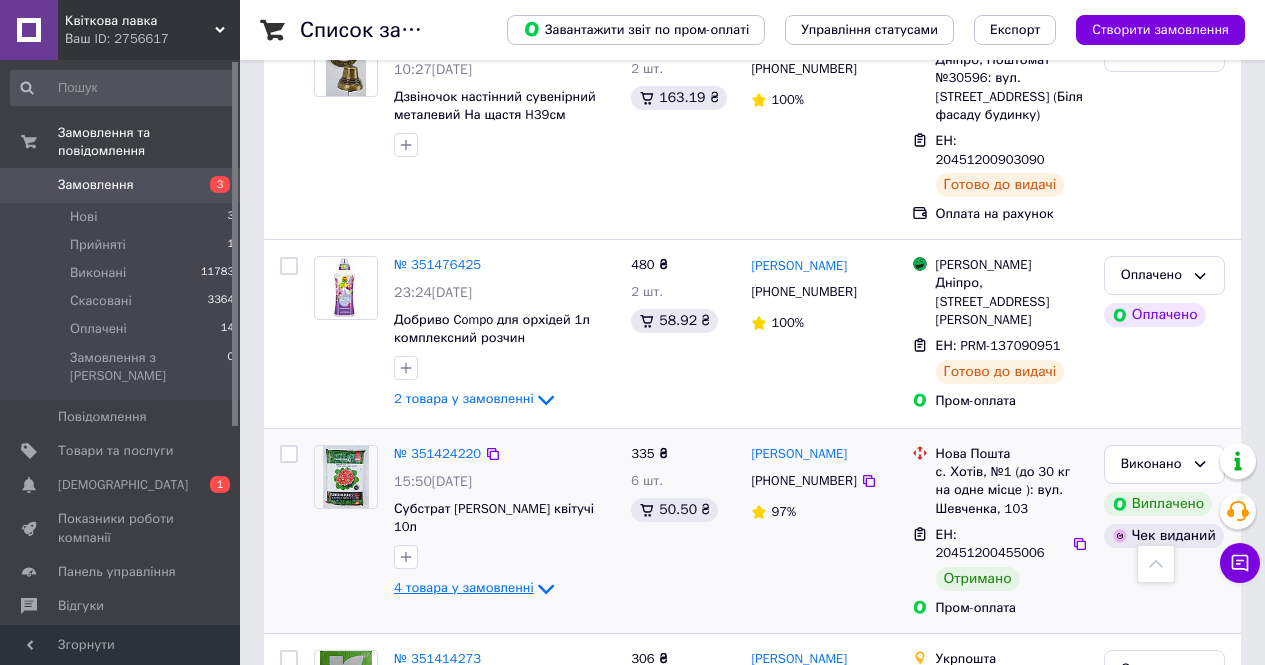 drag, startPoint x: 95, startPoint y: 312, endPoint x: 425, endPoint y: 432, distance: 351.141 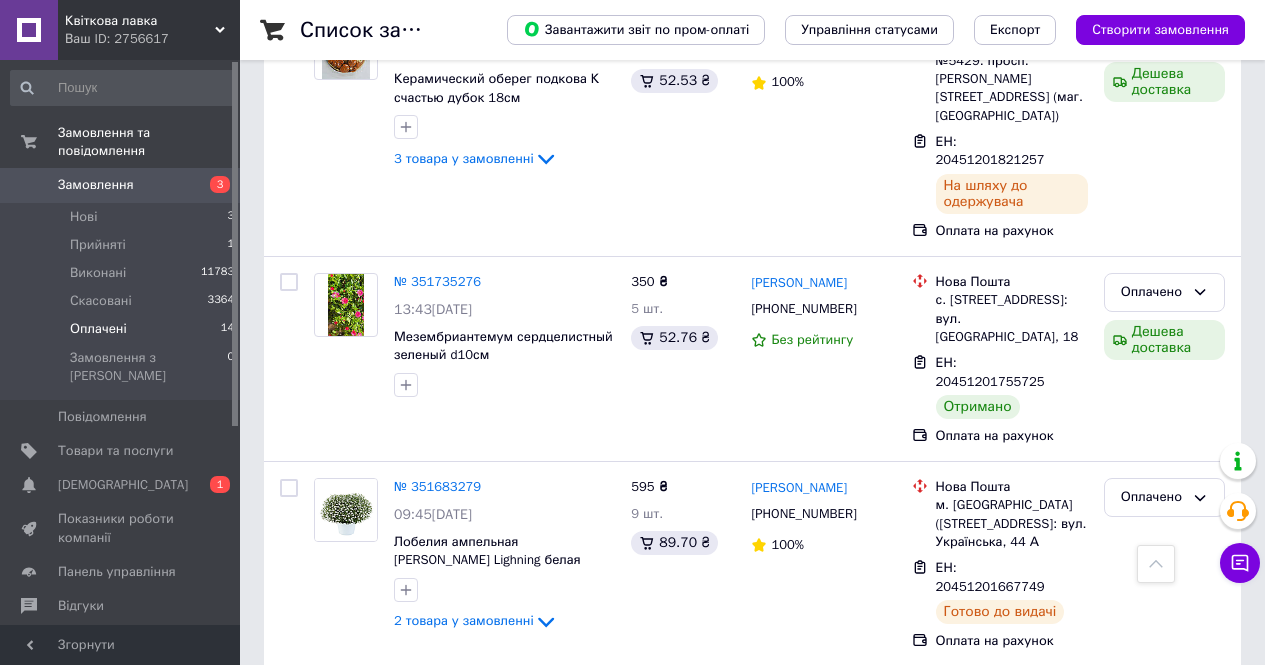 scroll, scrollTop: 800, scrollLeft: 0, axis: vertical 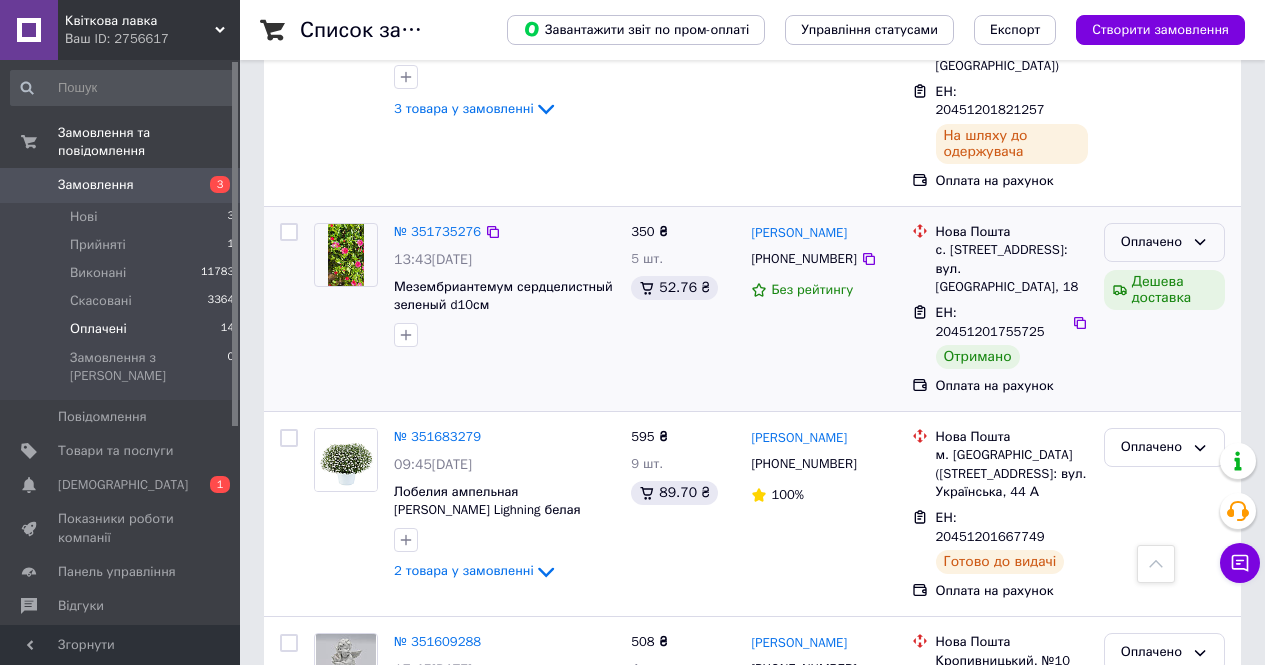 click on "Оплачено" at bounding box center (1152, 242) 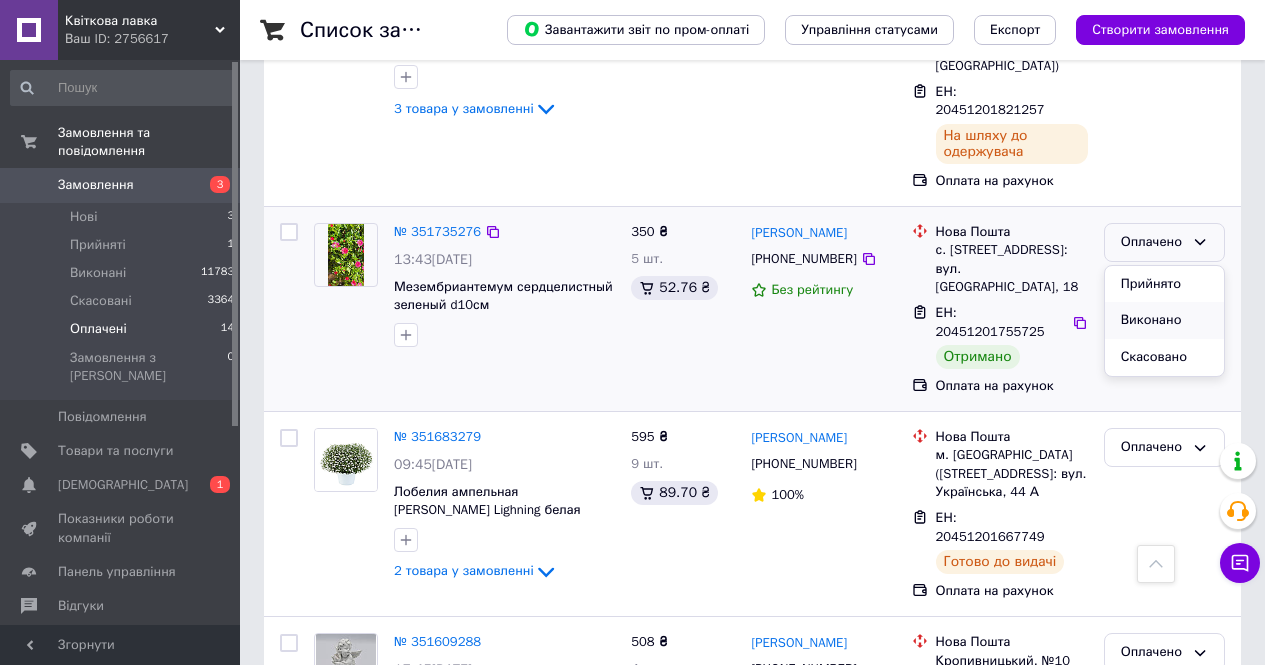 click on "Виконано" at bounding box center [1164, 320] 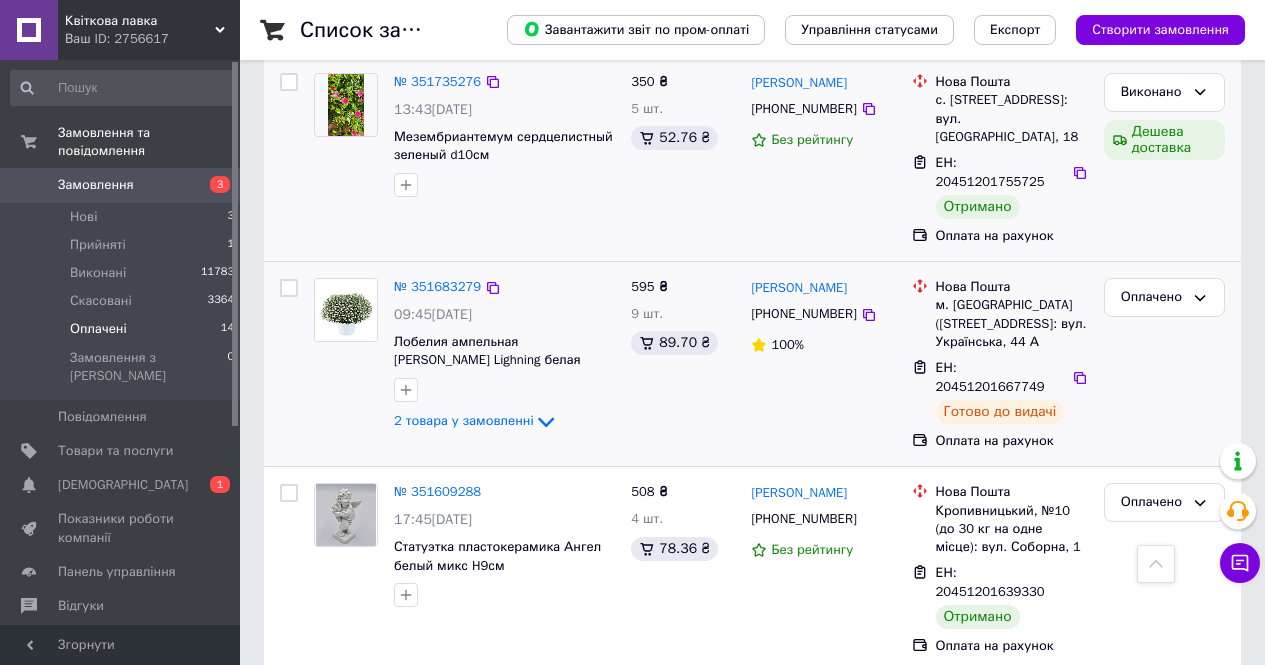 scroll, scrollTop: 1000, scrollLeft: 0, axis: vertical 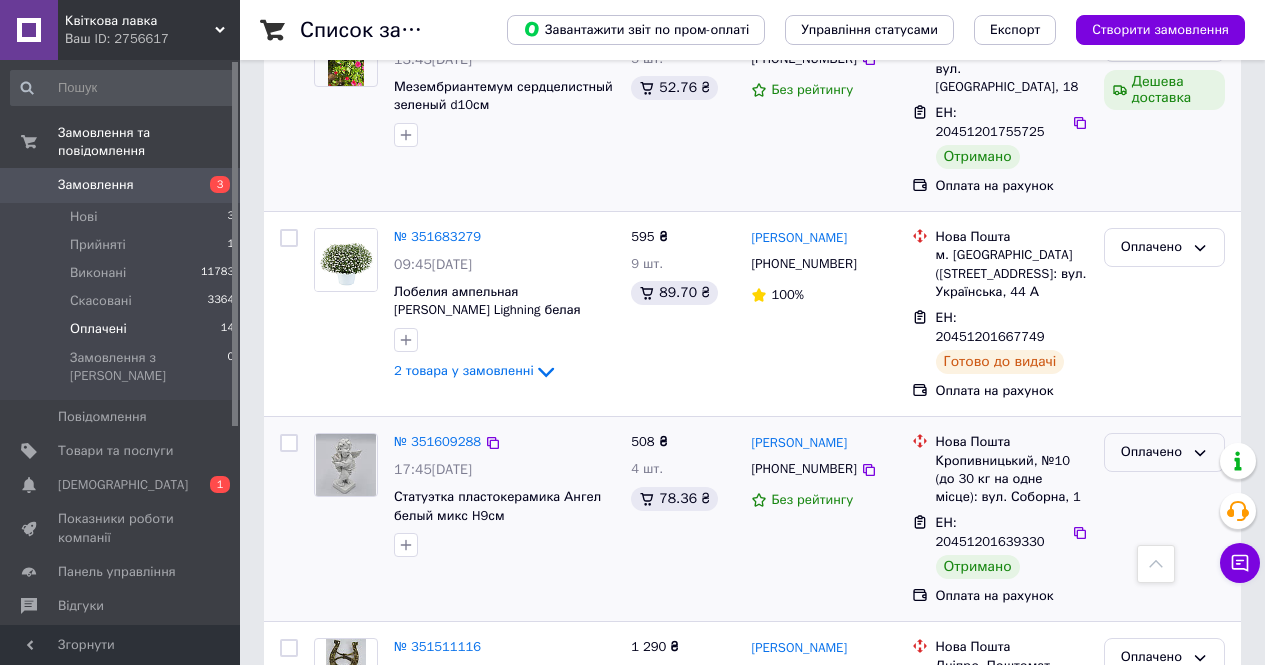 click on "Оплачено" at bounding box center [1152, 452] 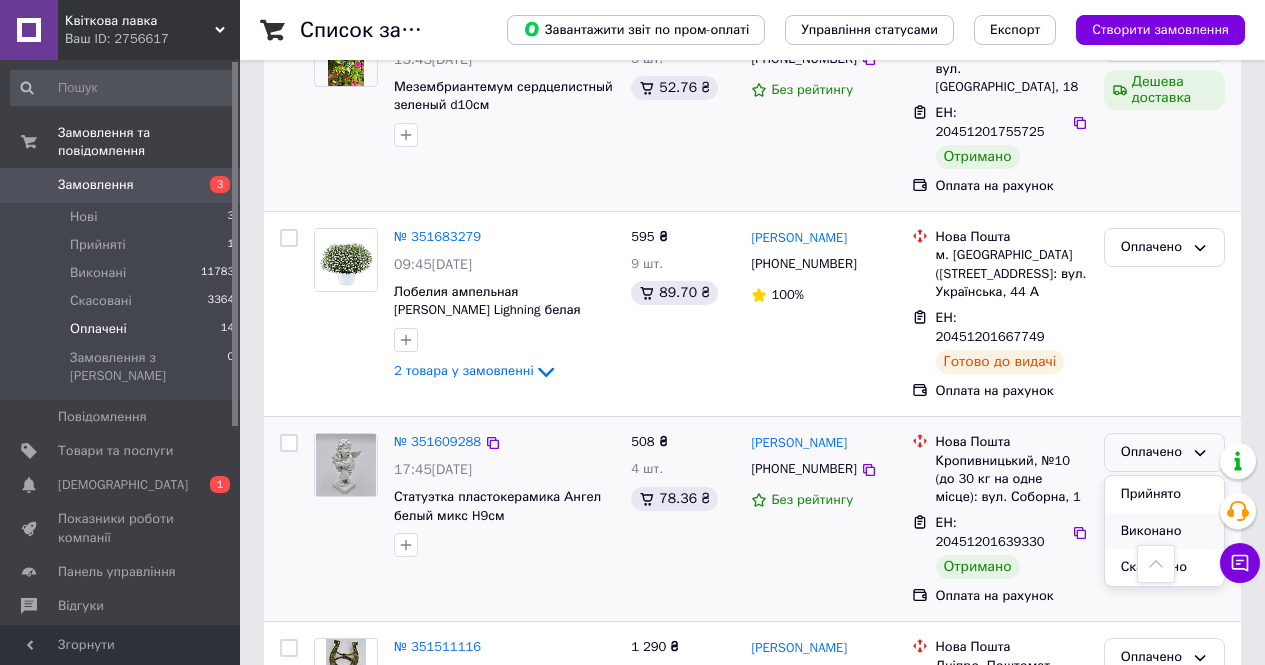 click on "Виконано" at bounding box center [1164, 531] 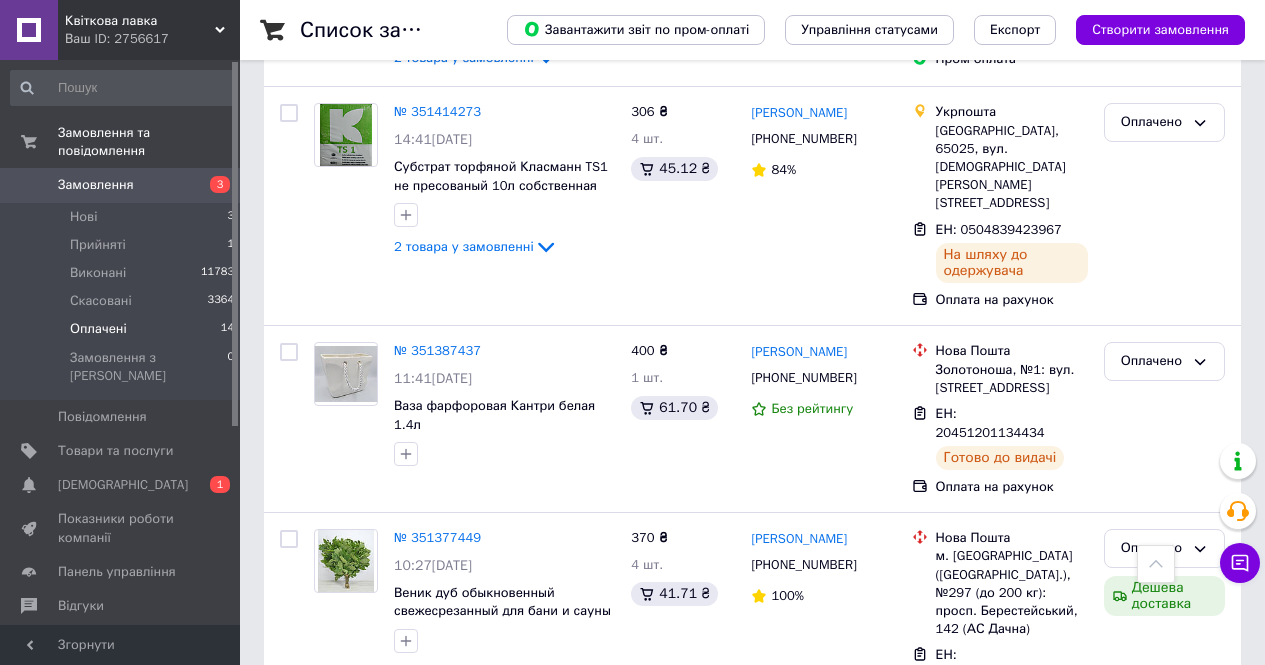 scroll, scrollTop: 2000, scrollLeft: 0, axis: vertical 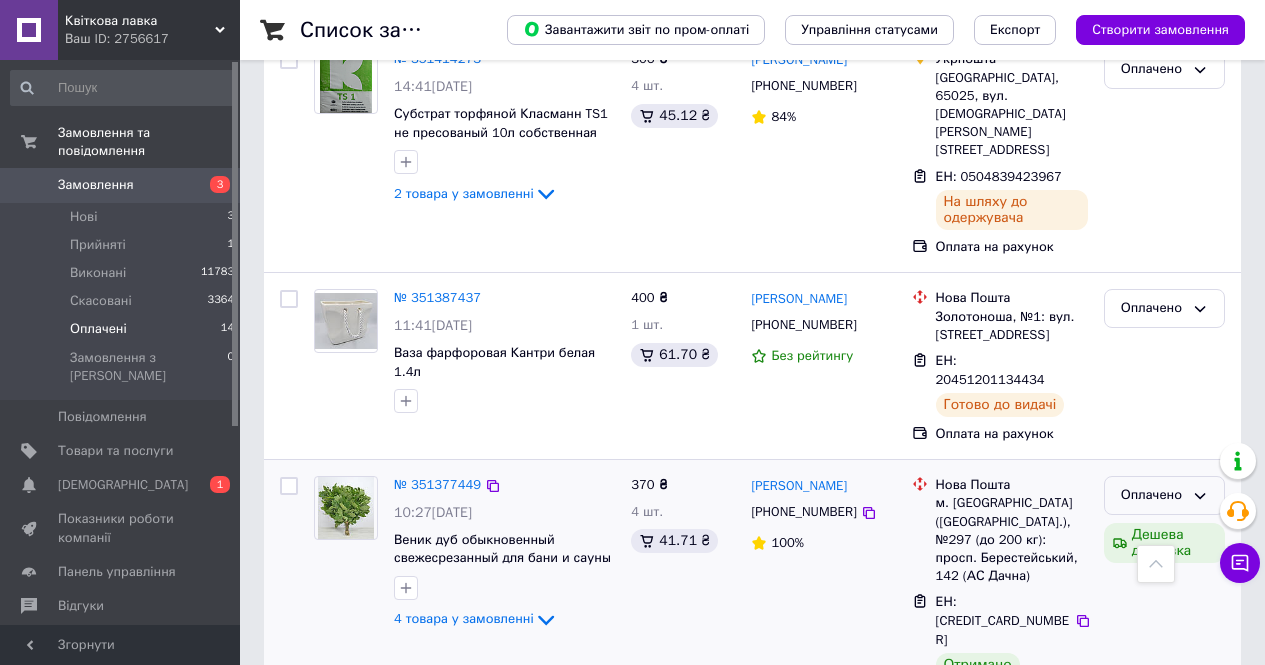click on "Оплачено" at bounding box center (1152, 495) 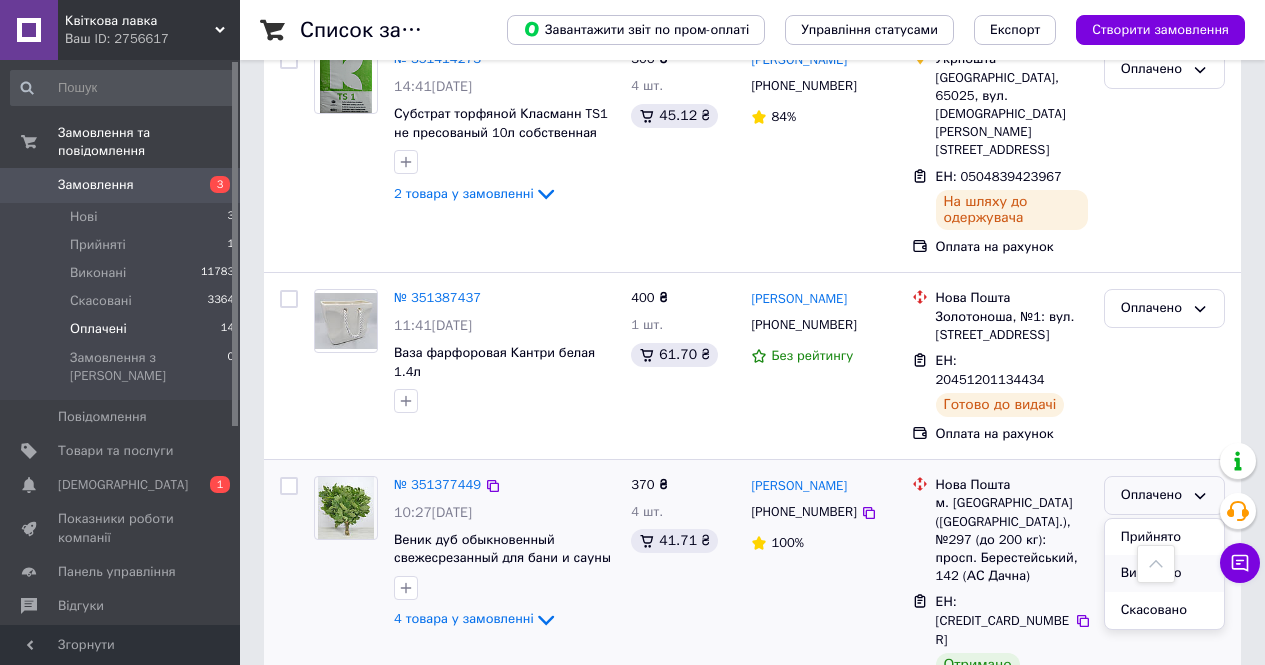 click on "Виконано" at bounding box center [1164, 573] 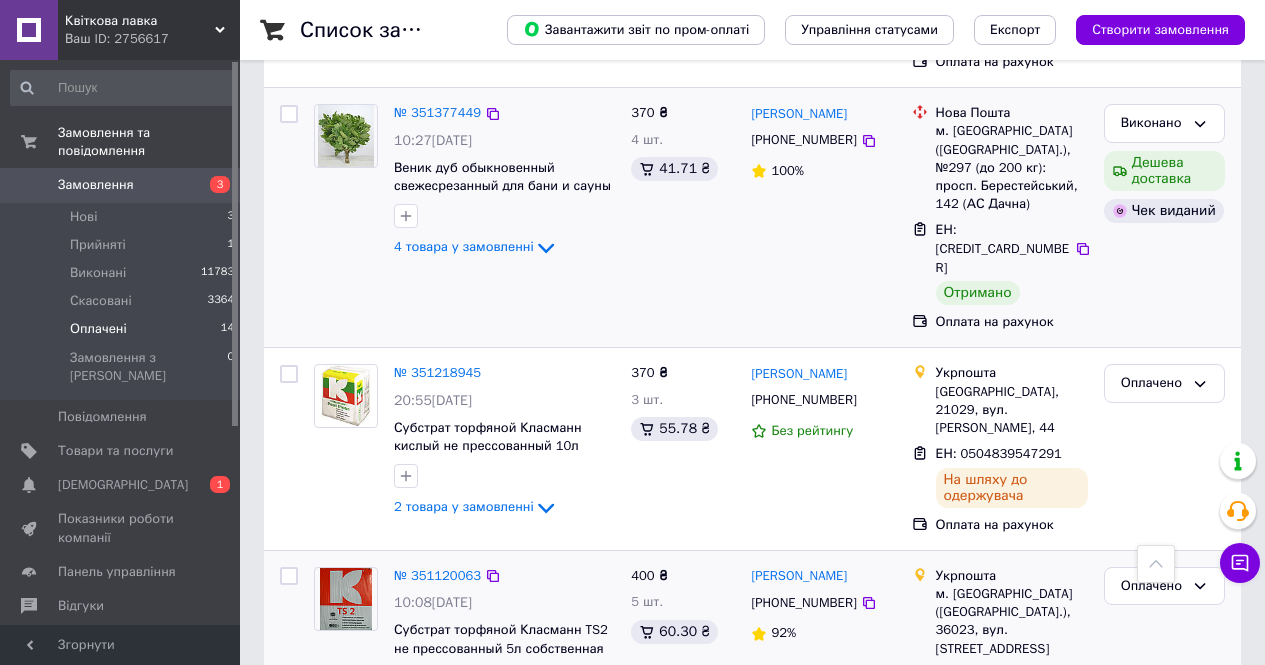 scroll, scrollTop: 2372, scrollLeft: 0, axis: vertical 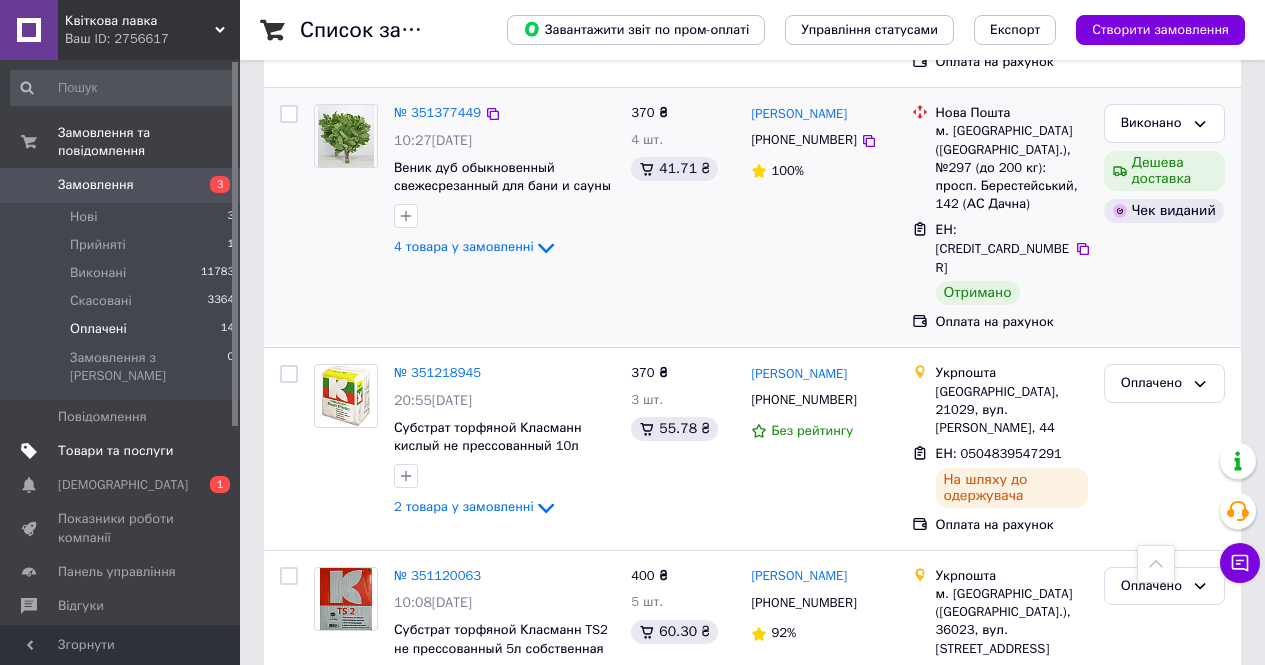 click on "Товари та послуги" at bounding box center (115, 451) 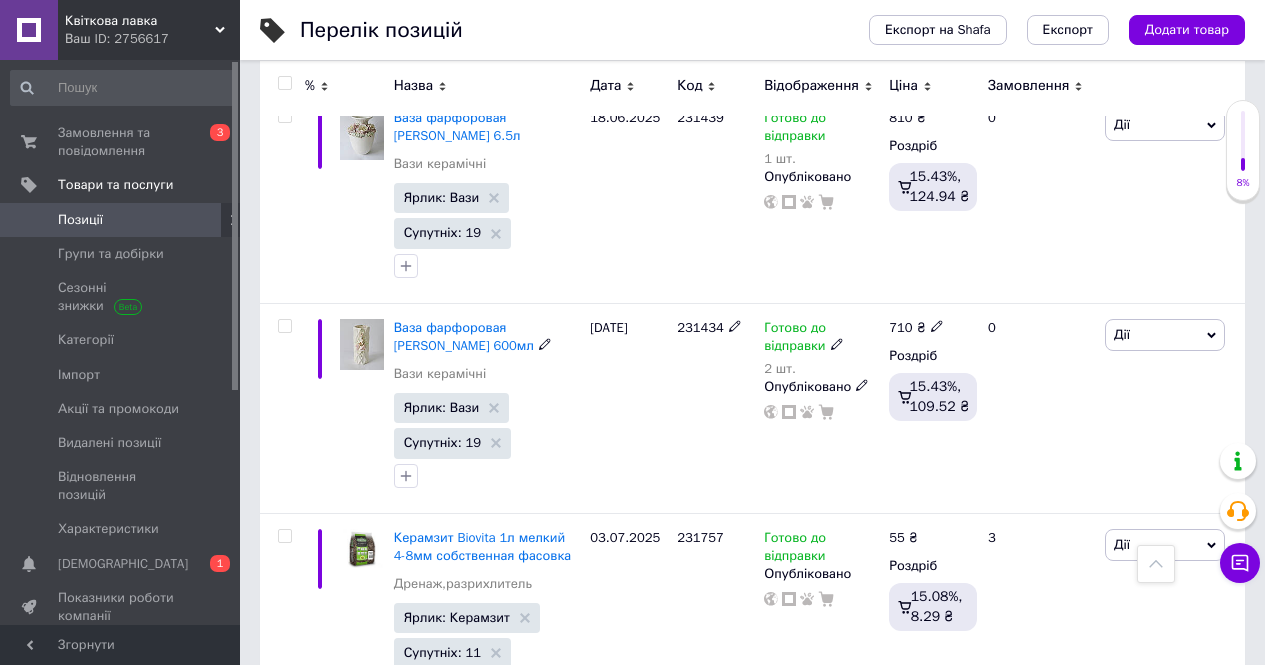 scroll, scrollTop: 2900, scrollLeft: 0, axis: vertical 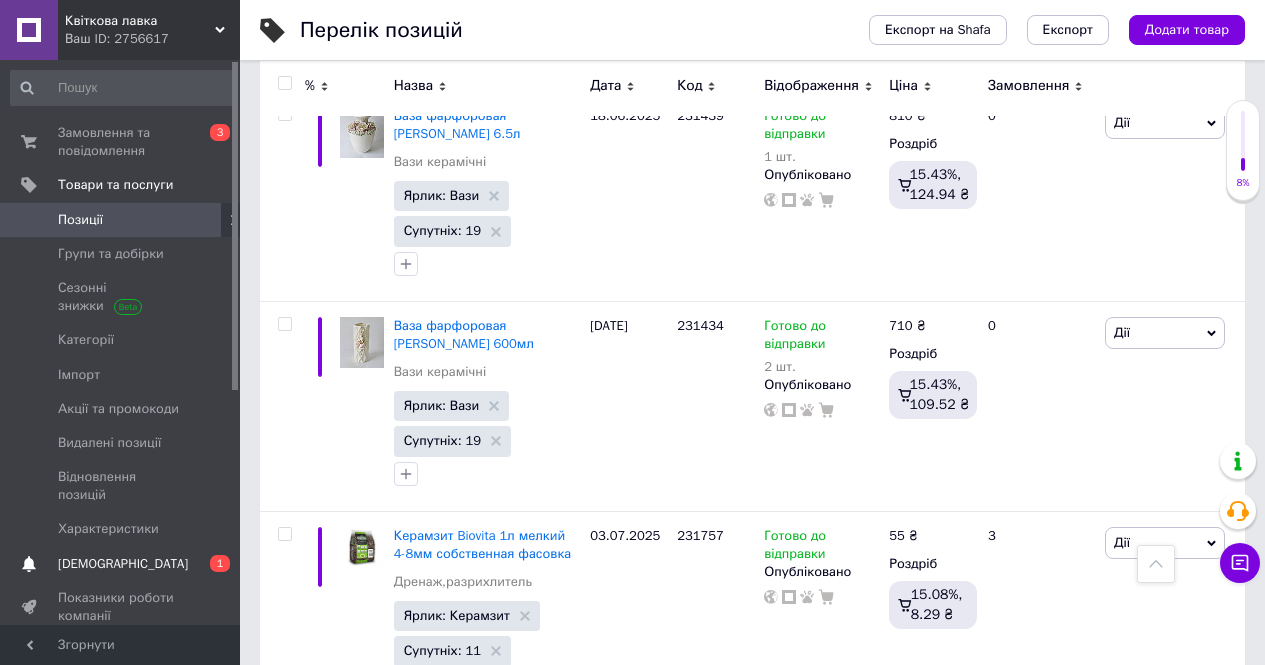 click on "[DEMOGRAPHIC_DATA]" at bounding box center [123, 564] 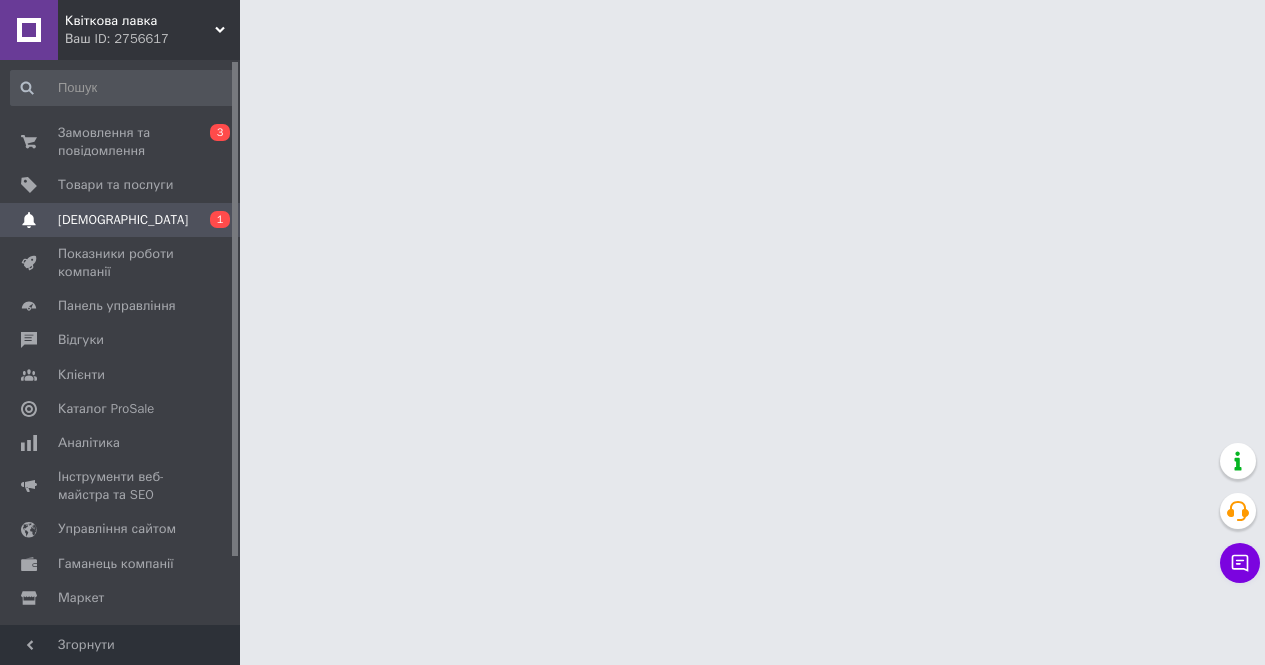 scroll, scrollTop: 0, scrollLeft: 0, axis: both 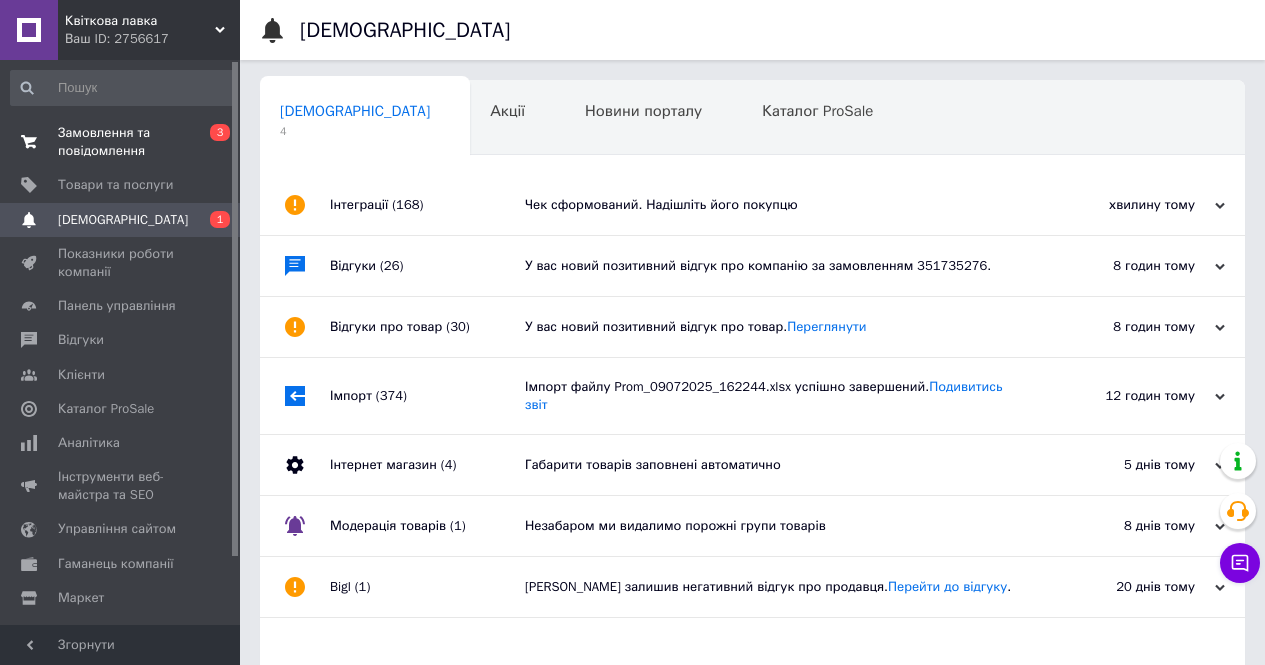 click on "Замовлення та повідомлення" at bounding box center (121, 142) 